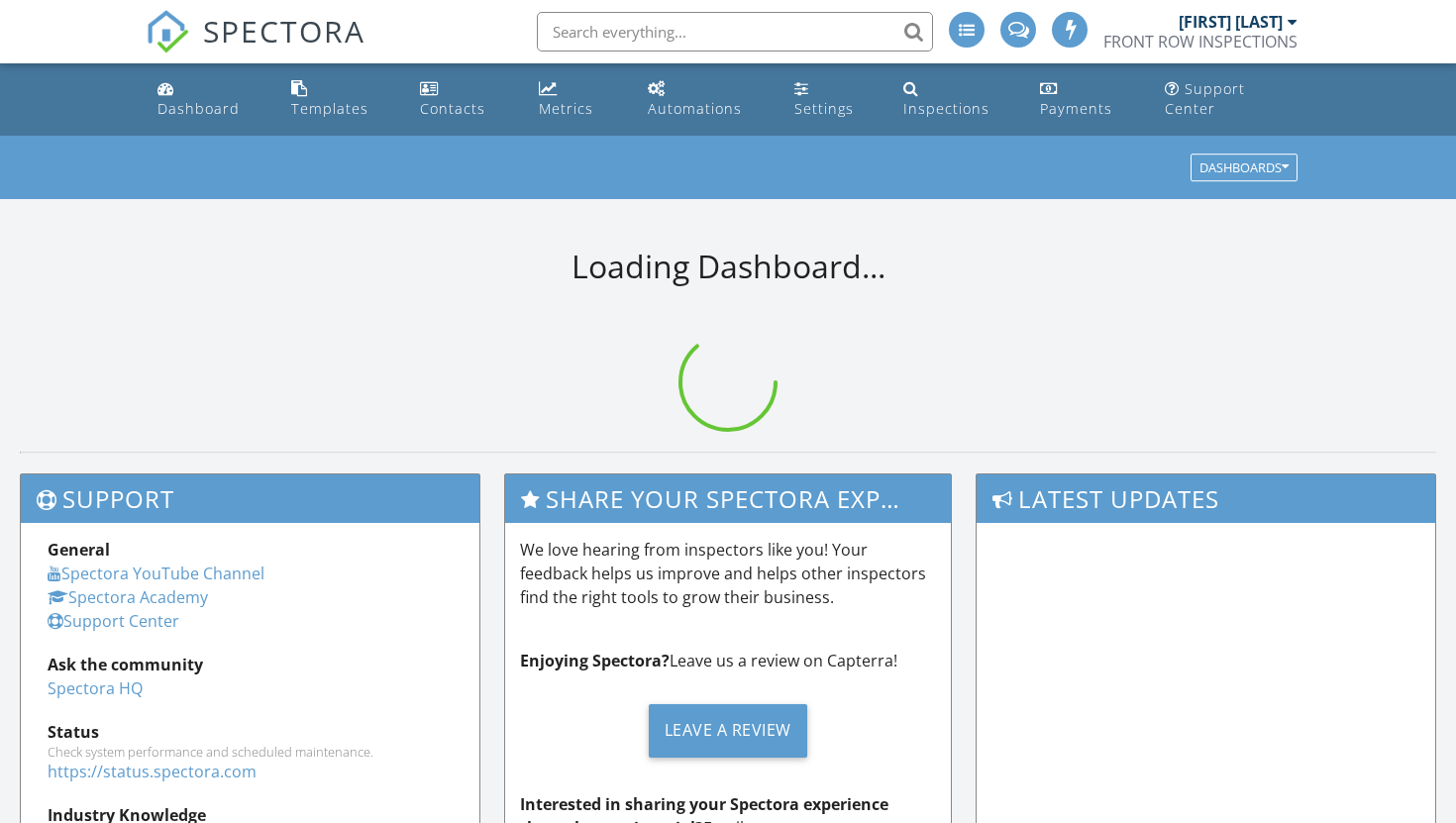 scroll, scrollTop: 0, scrollLeft: 0, axis: both 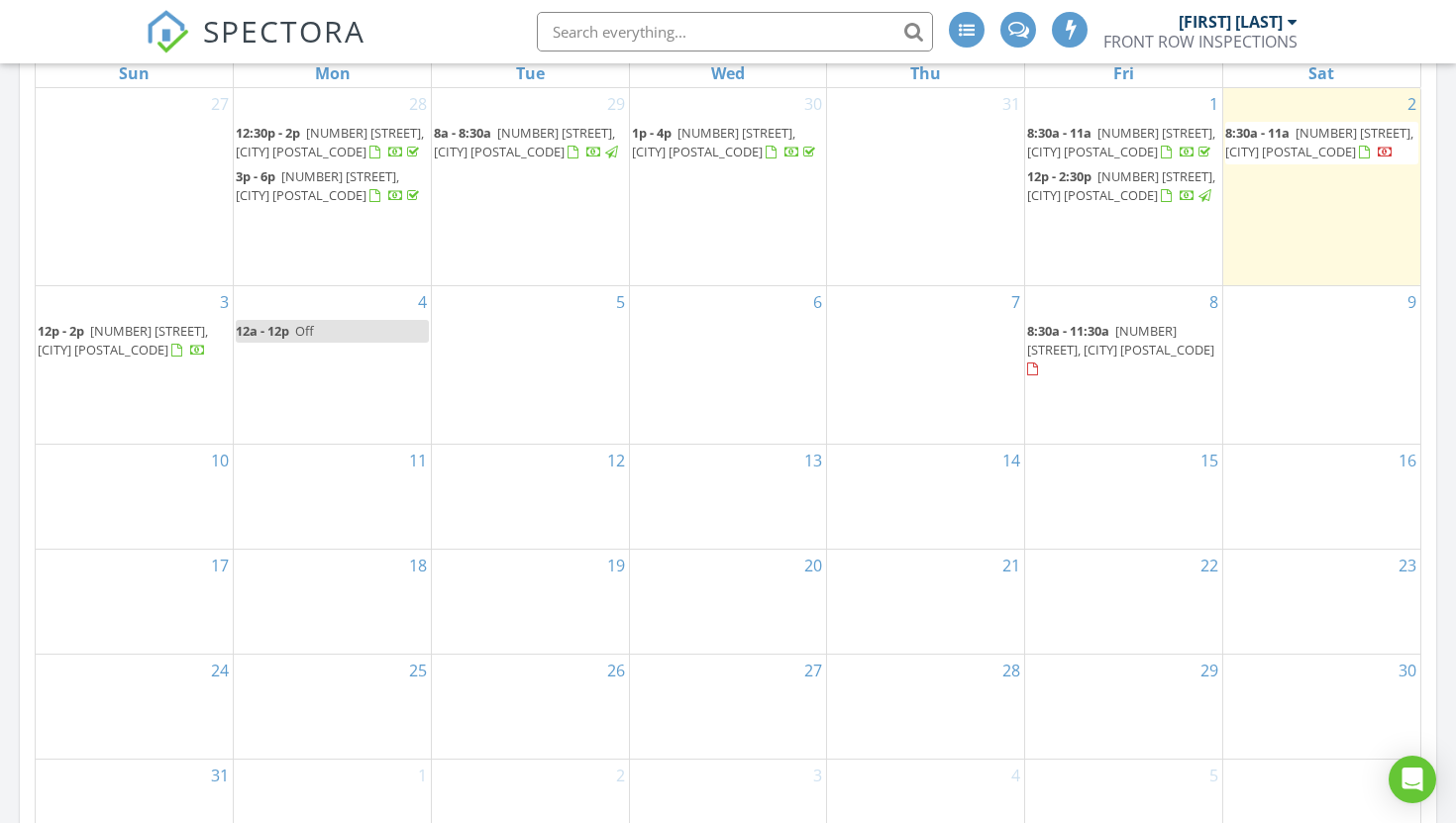 click on "[NUMBER] [STREET], [CITY] [POSTAL_CODE]" at bounding box center [1319, 142] 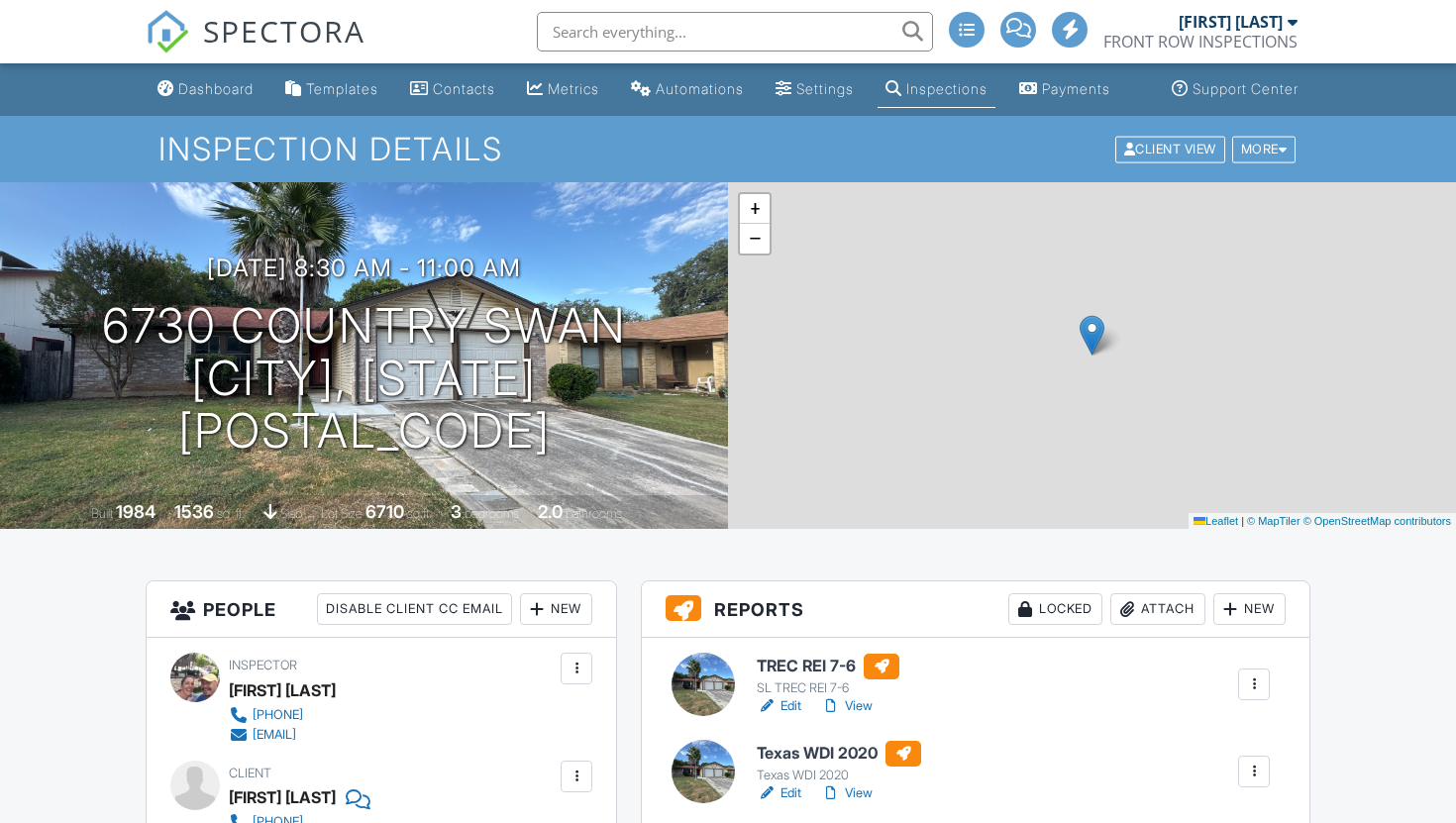 scroll, scrollTop: 0, scrollLeft: 0, axis: both 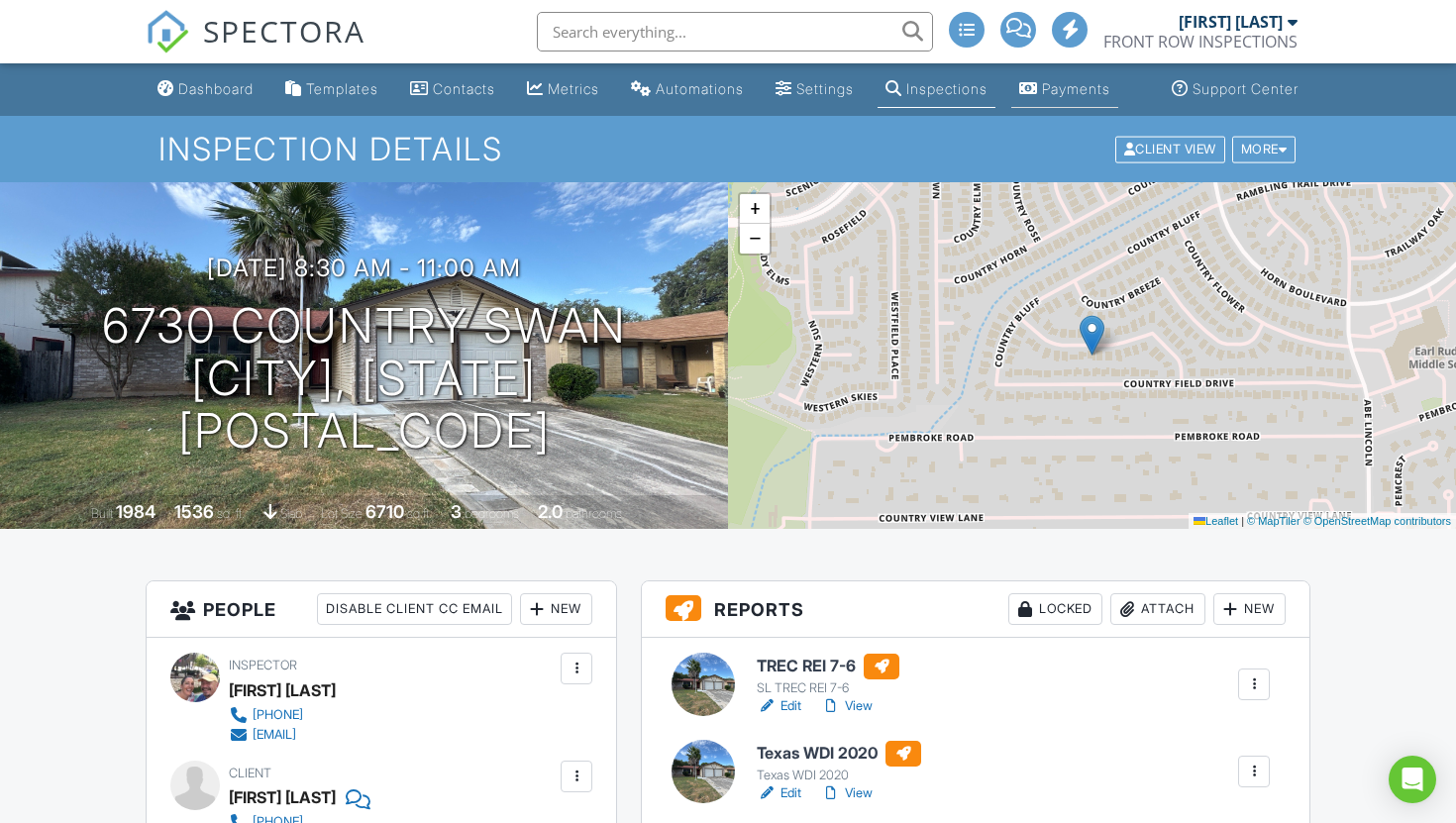click on "Payments" at bounding box center (1076, 88) 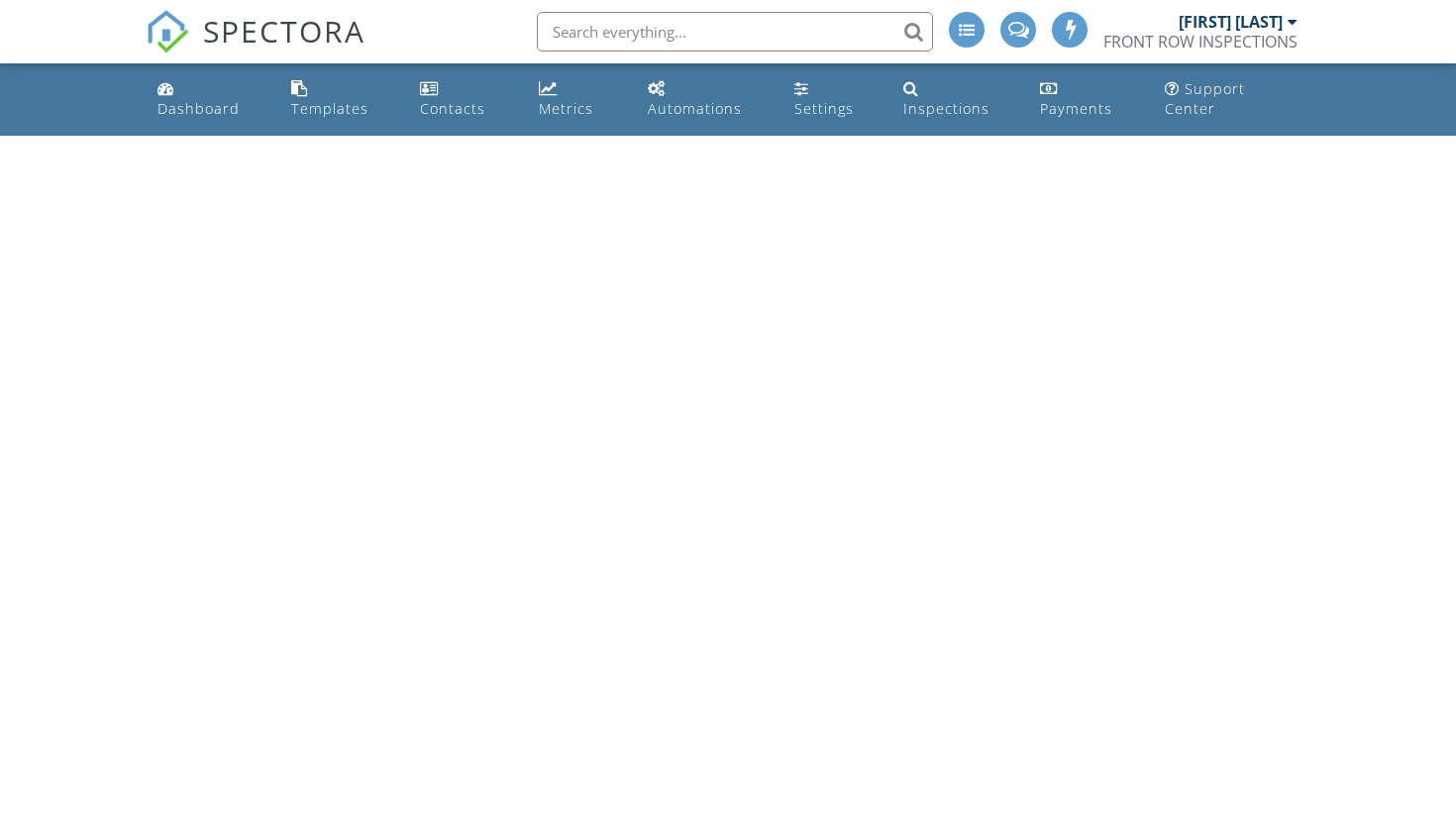 scroll, scrollTop: 0, scrollLeft: 0, axis: both 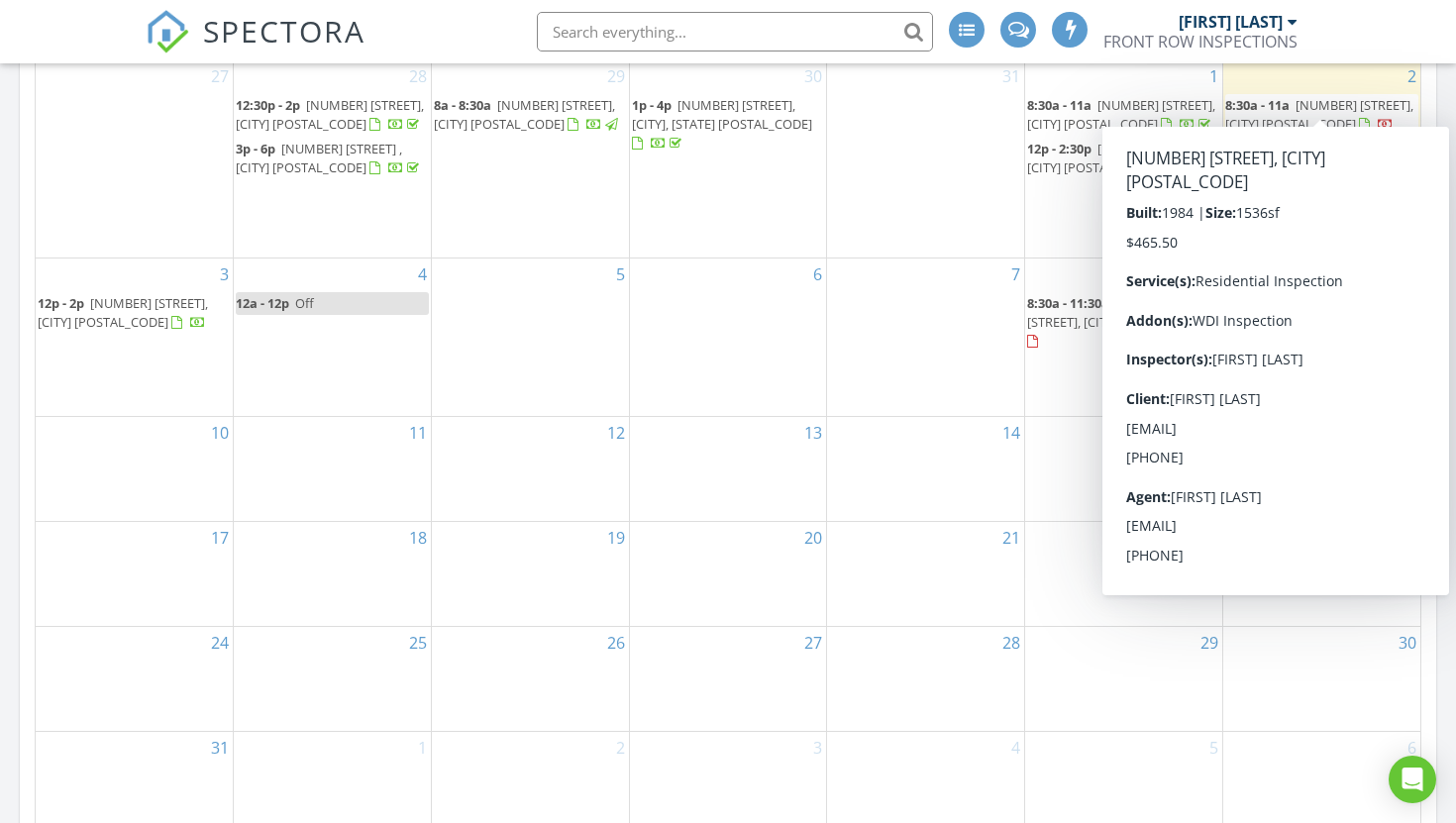 click on "[NUMBER] [STREET], [CITY] [POSTAL_CODE]" at bounding box center (1319, 114) 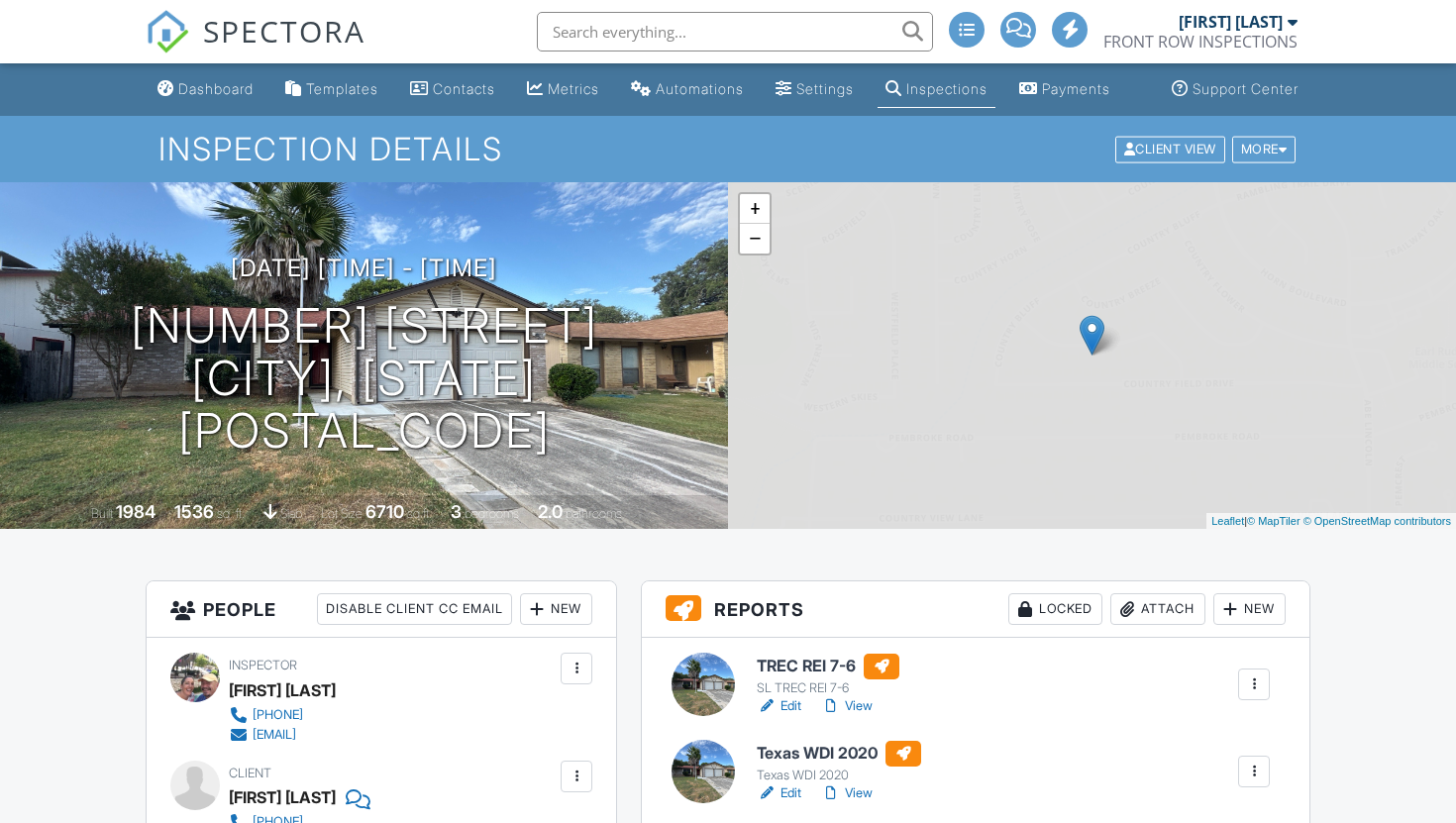 scroll, scrollTop: 0, scrollLeft: 0, axis: both 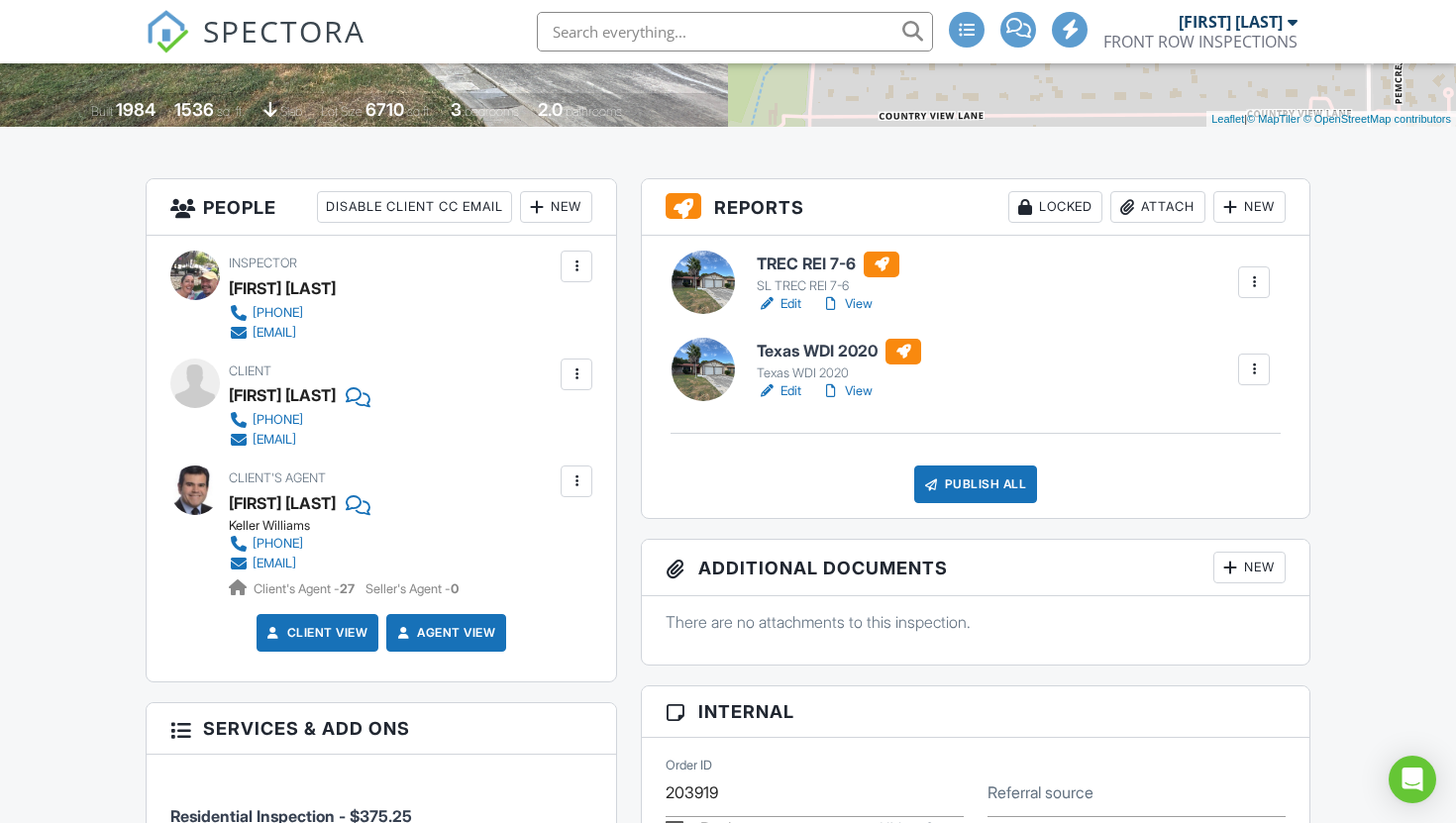 click on "View" at bounding box center [847, 391] 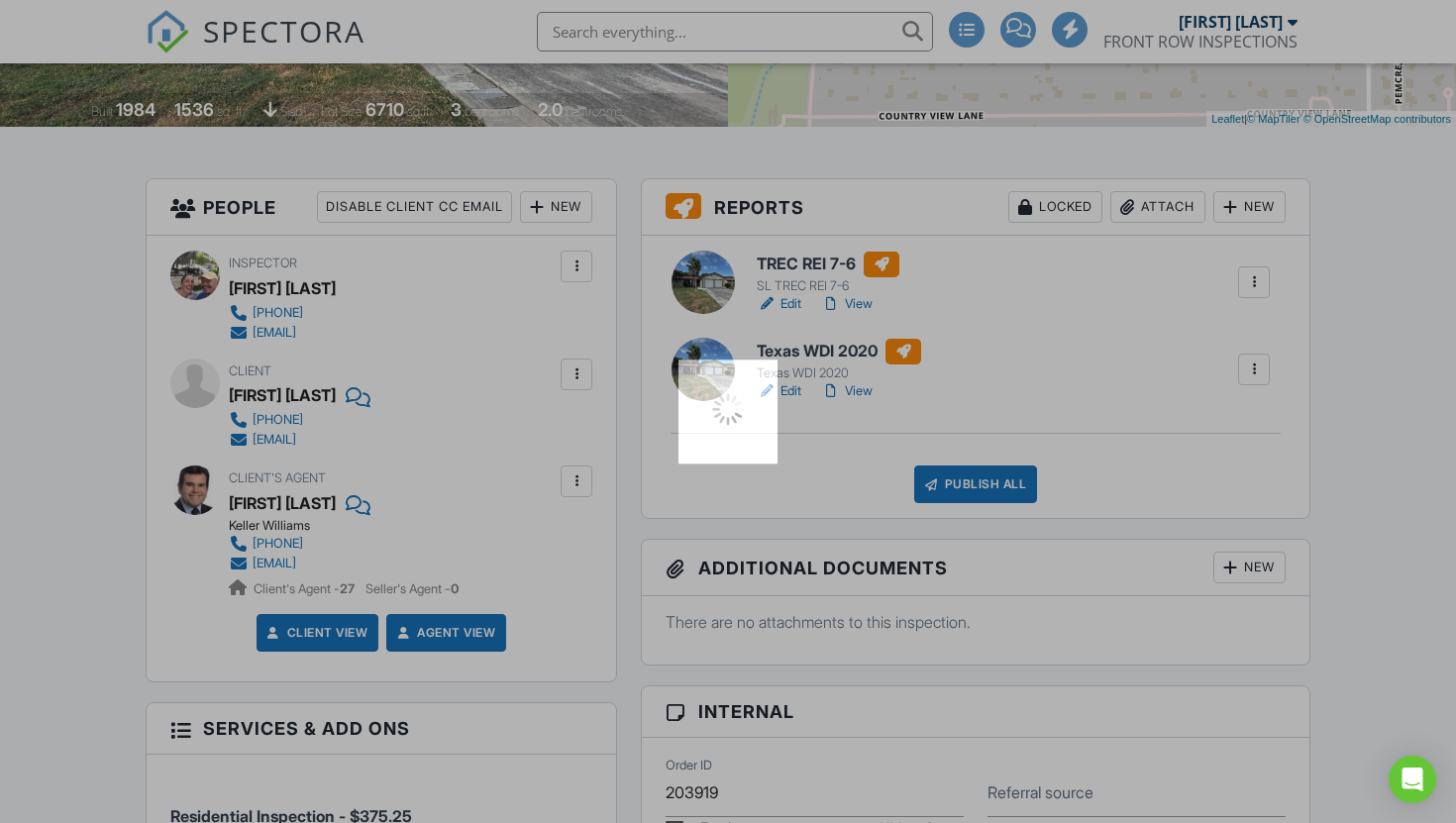 scroll, scrollTop: 403, scrollLeft: 0, axis: vertical 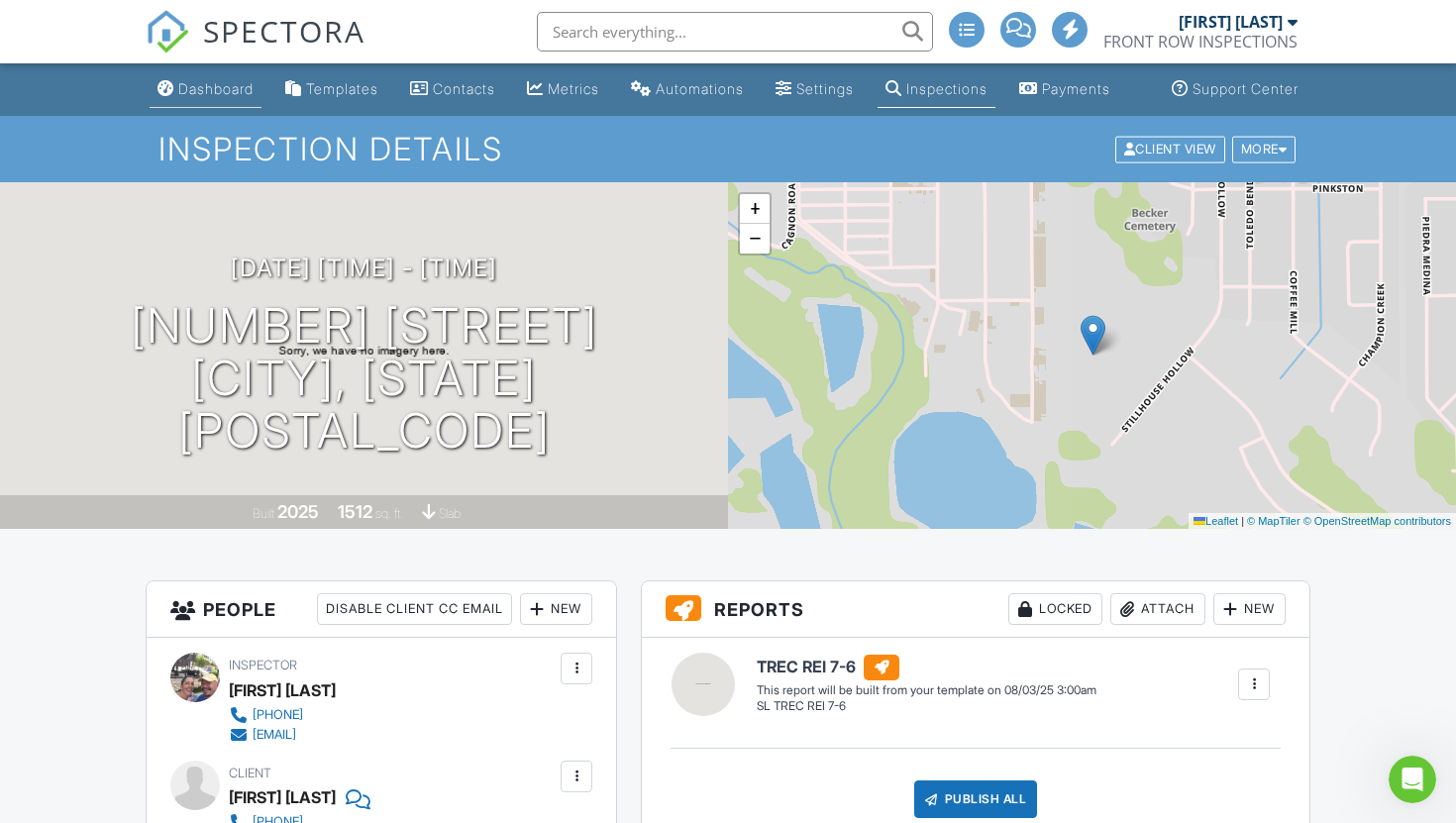click on "Dashboard" at bounding box center (216, 88) 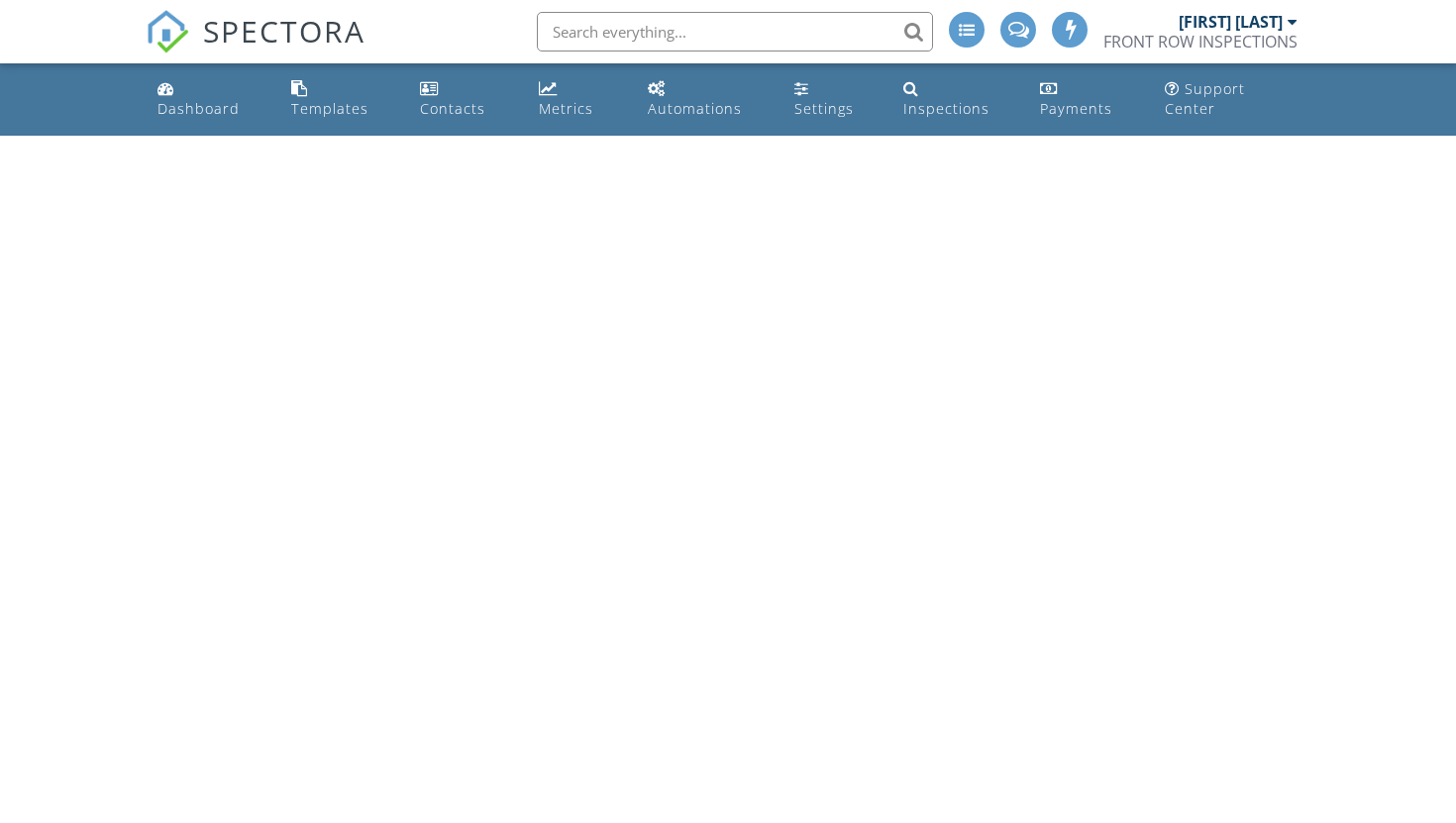 scroll, scrollTop: 0, scrollLeft: 0, axis: both 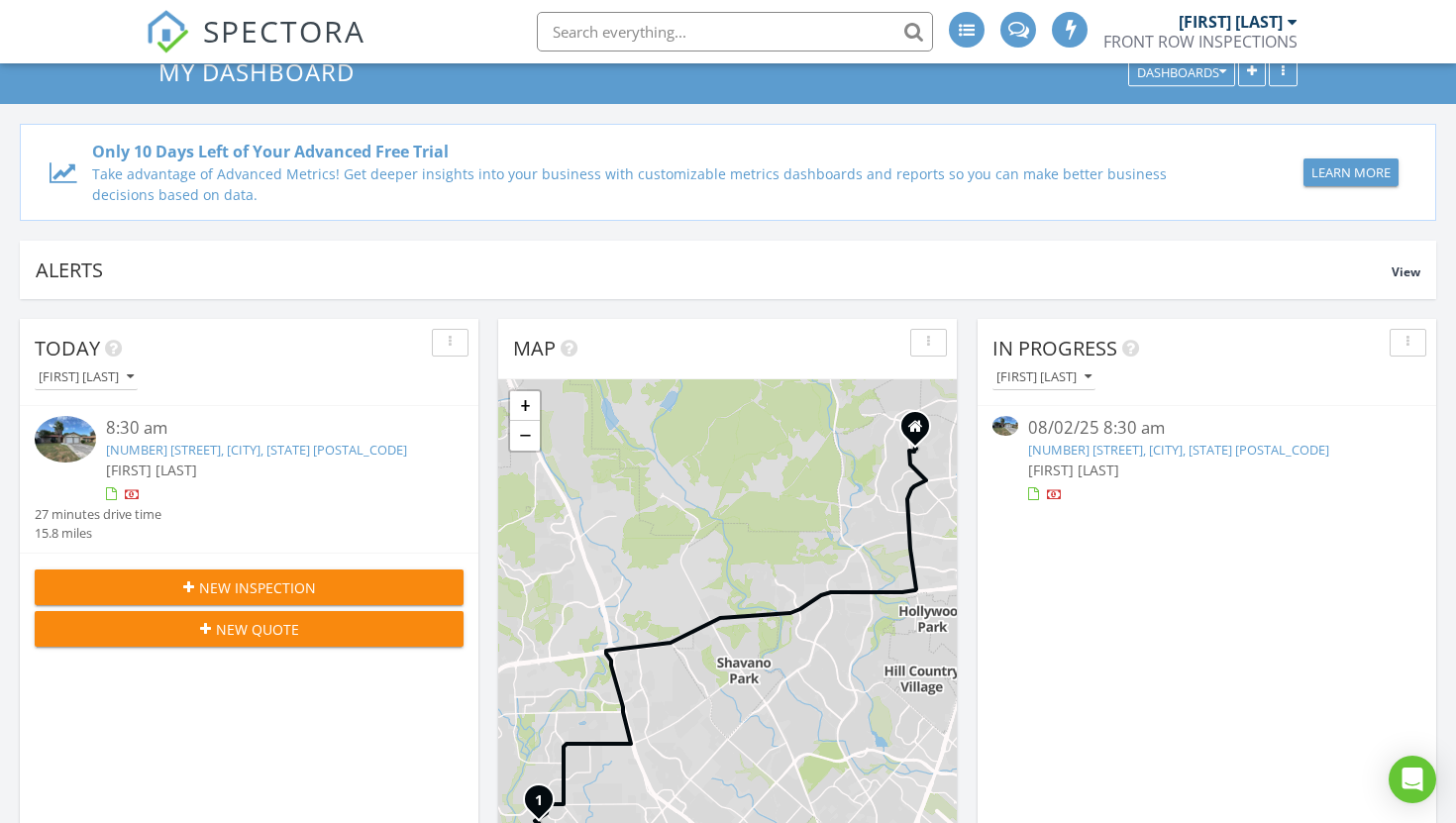 click on "6730 Country Swan, San Antonio, TX 78240" at bounding box center [1179, 450] 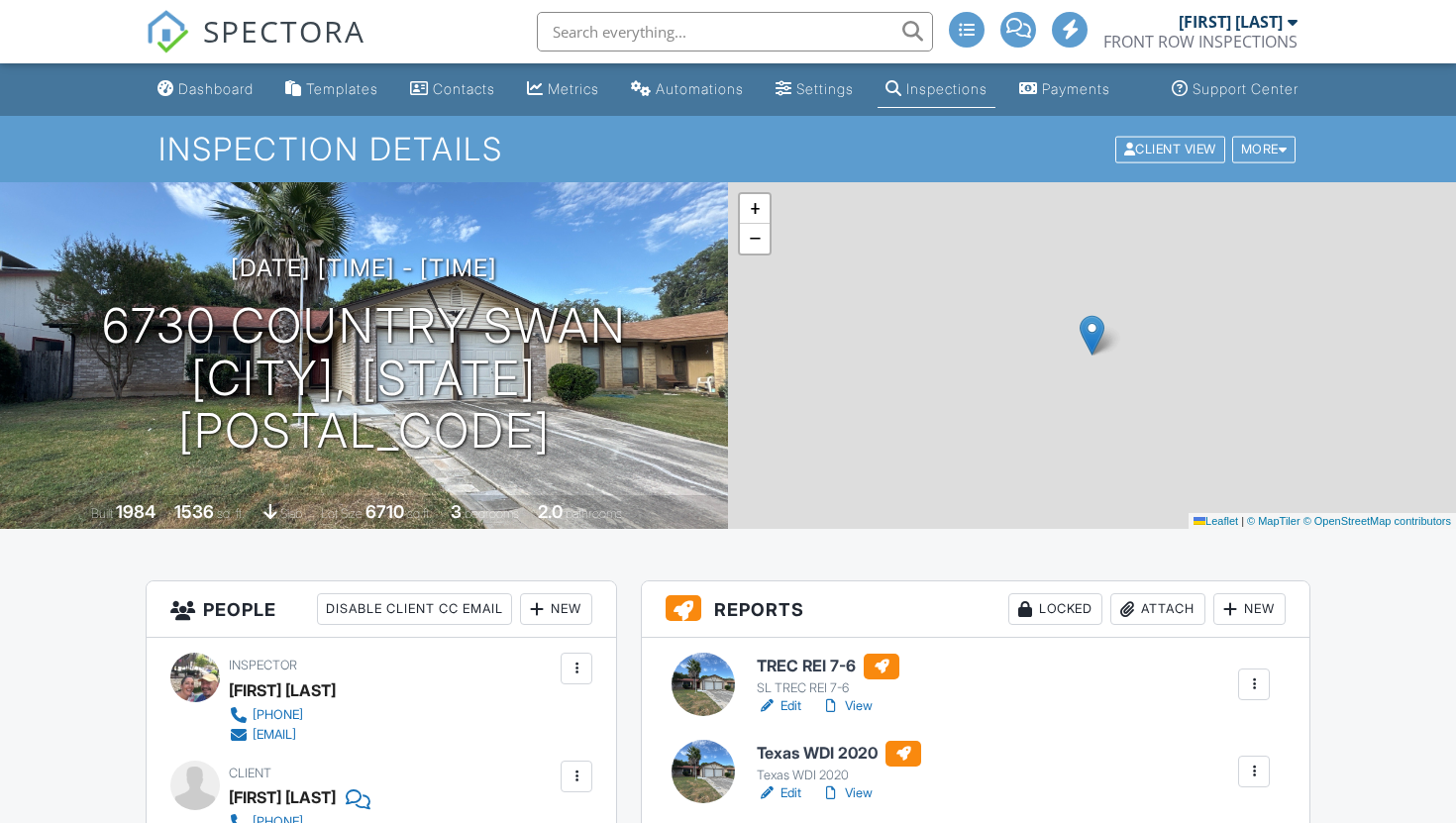 scroll, scrollTop: 0, scrollLeft: 0, axis: both 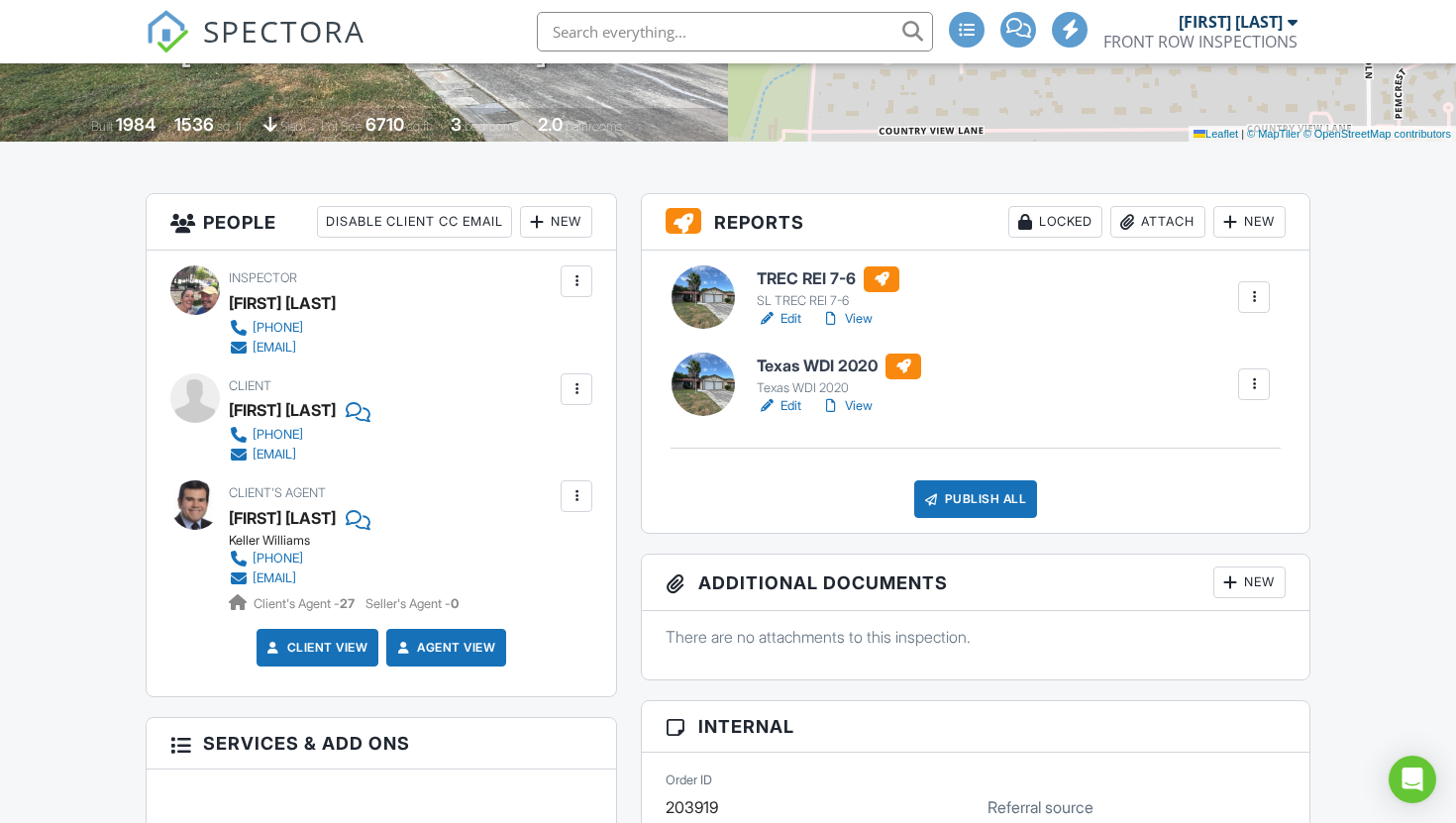 click on "Edit" at bounding box center (779, 319) 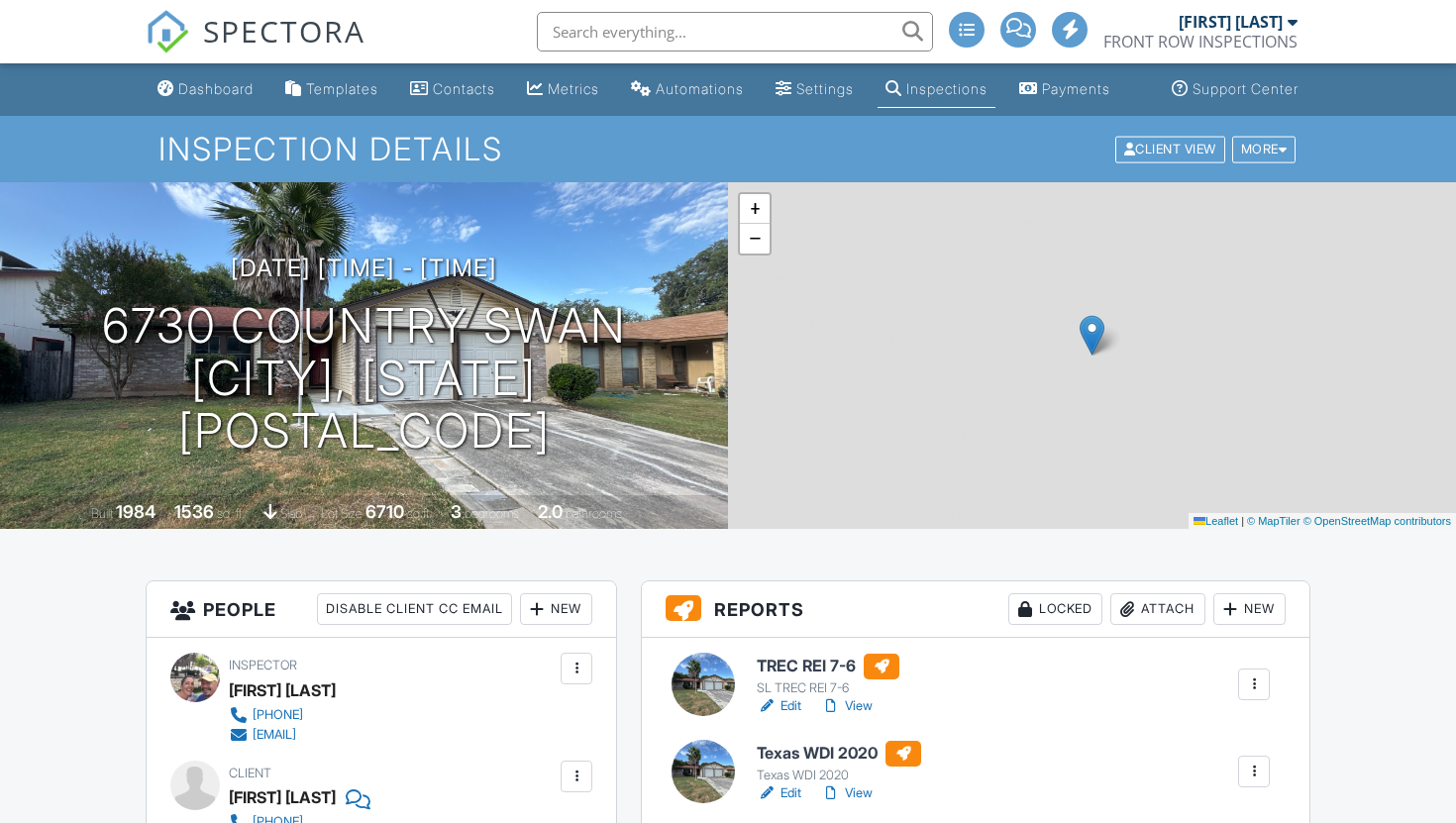 scroll, scrollTop: 0, scrollLeft: 0, axis: both 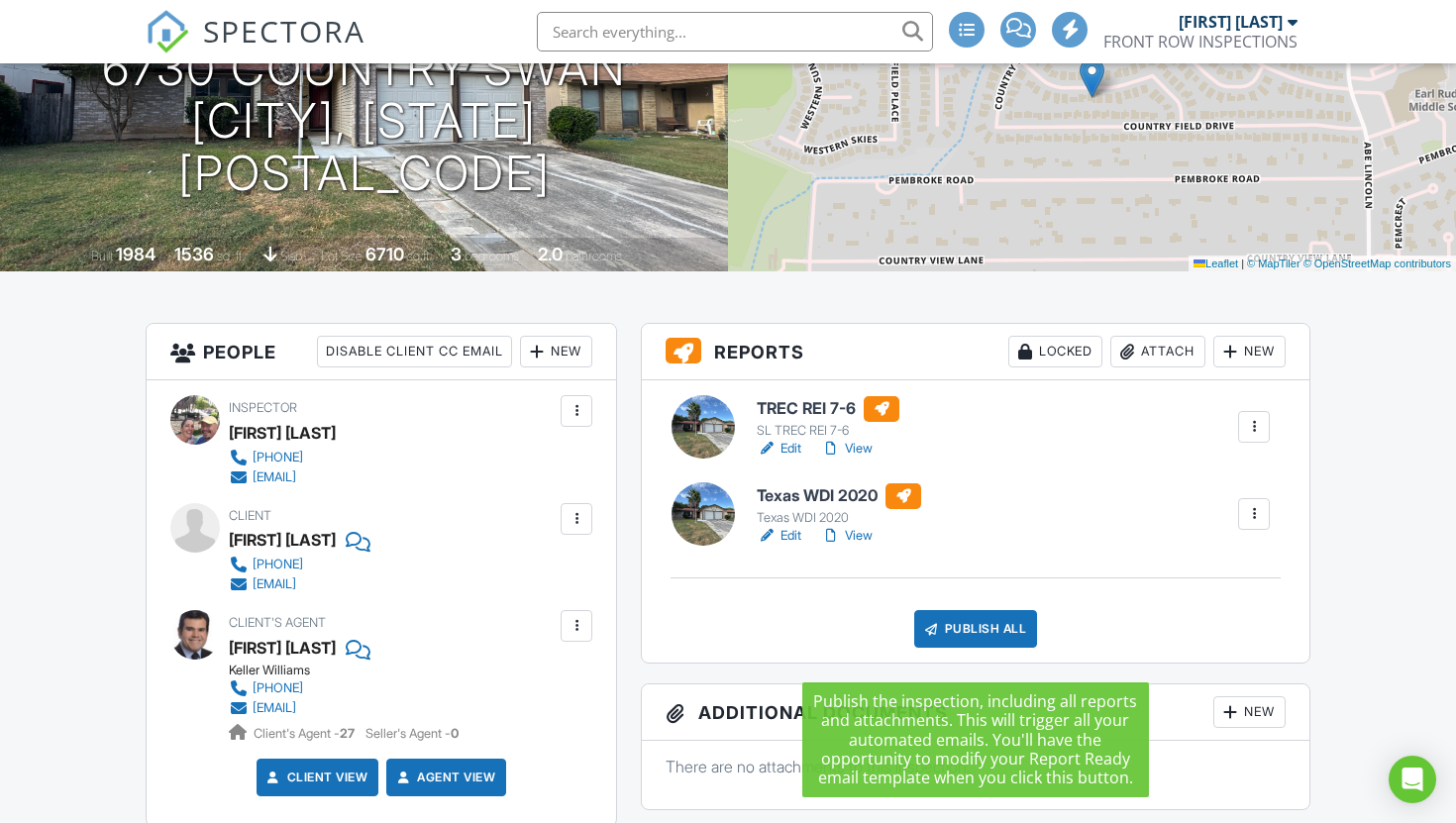 click on "Publish All" at bounding box center (976, 629) 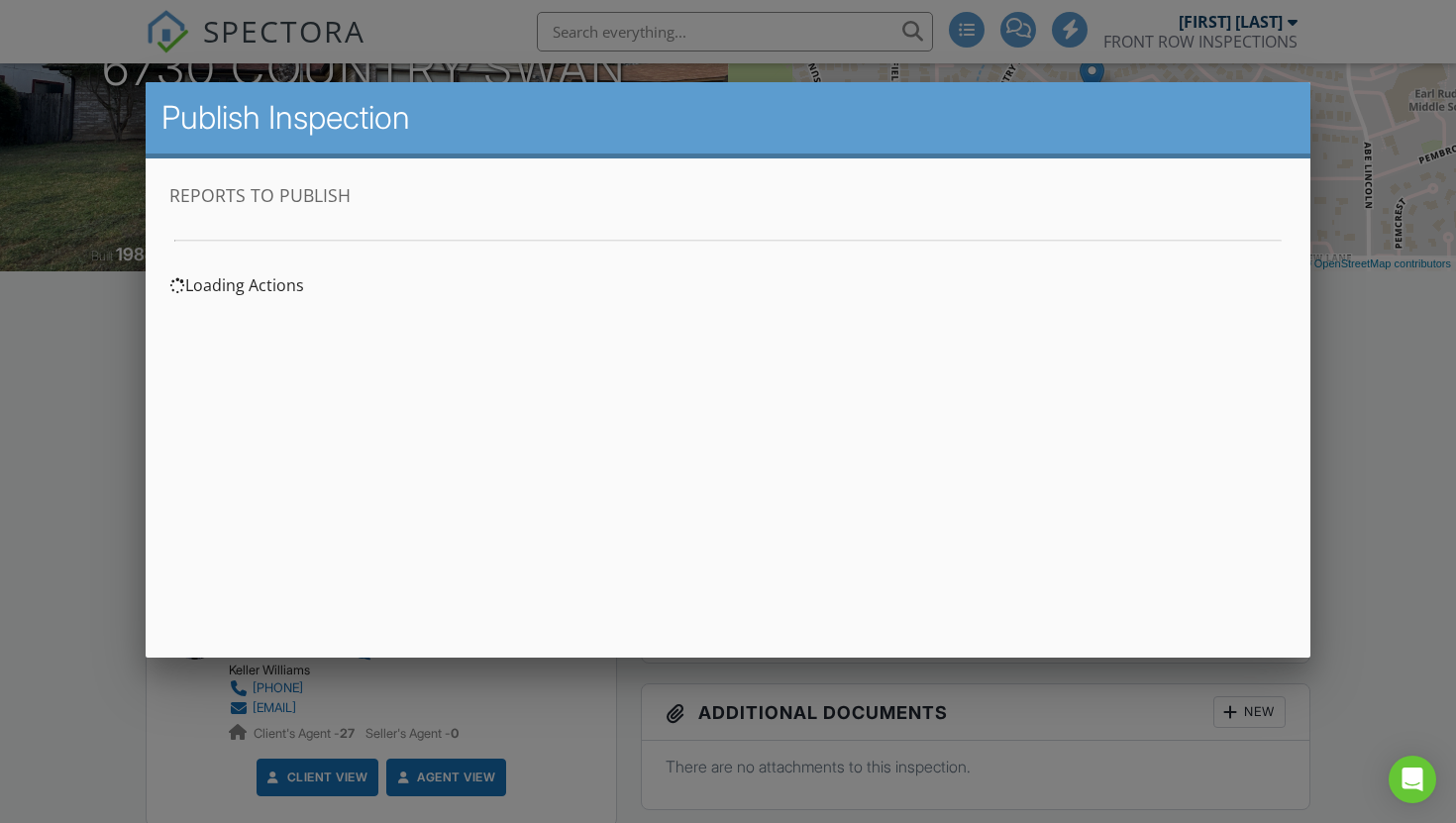 scroll, scrollTop: 0, scrollLeft: 0, axis: both 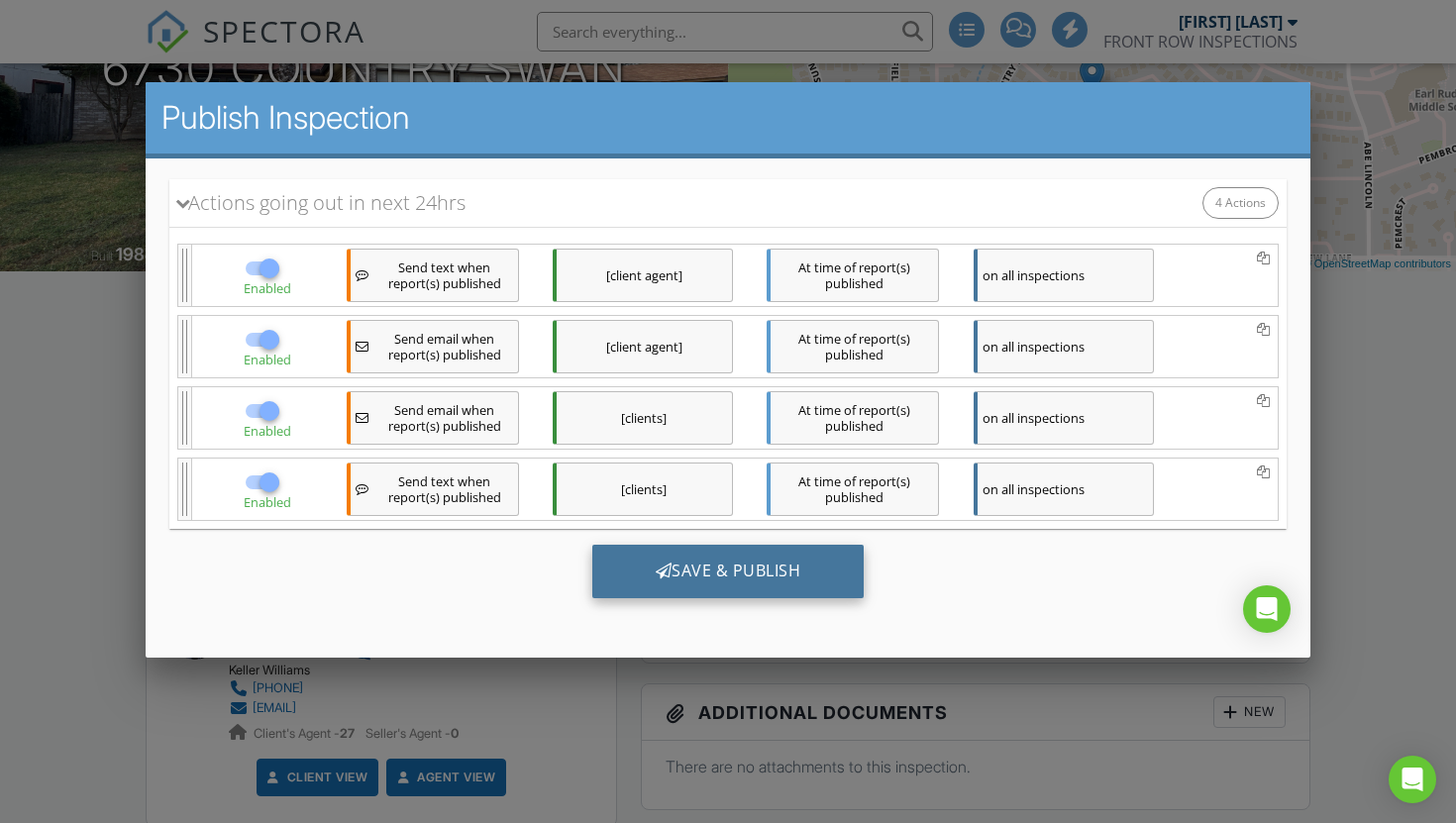 click on "Save & Publish" at bounding box center [728, 571] 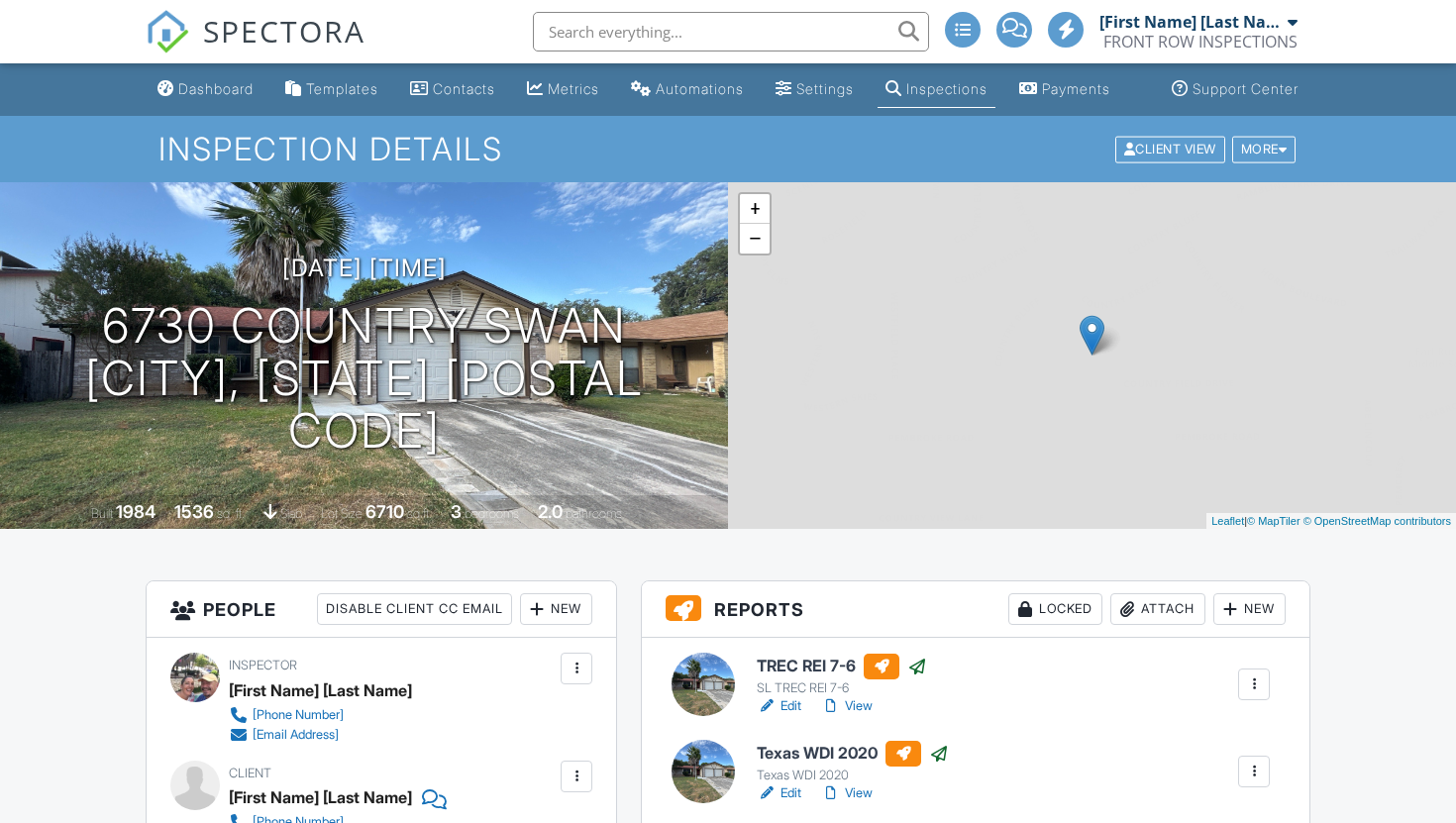 scroll, scrollTop: 0, scrollLeft: 0, axis: both 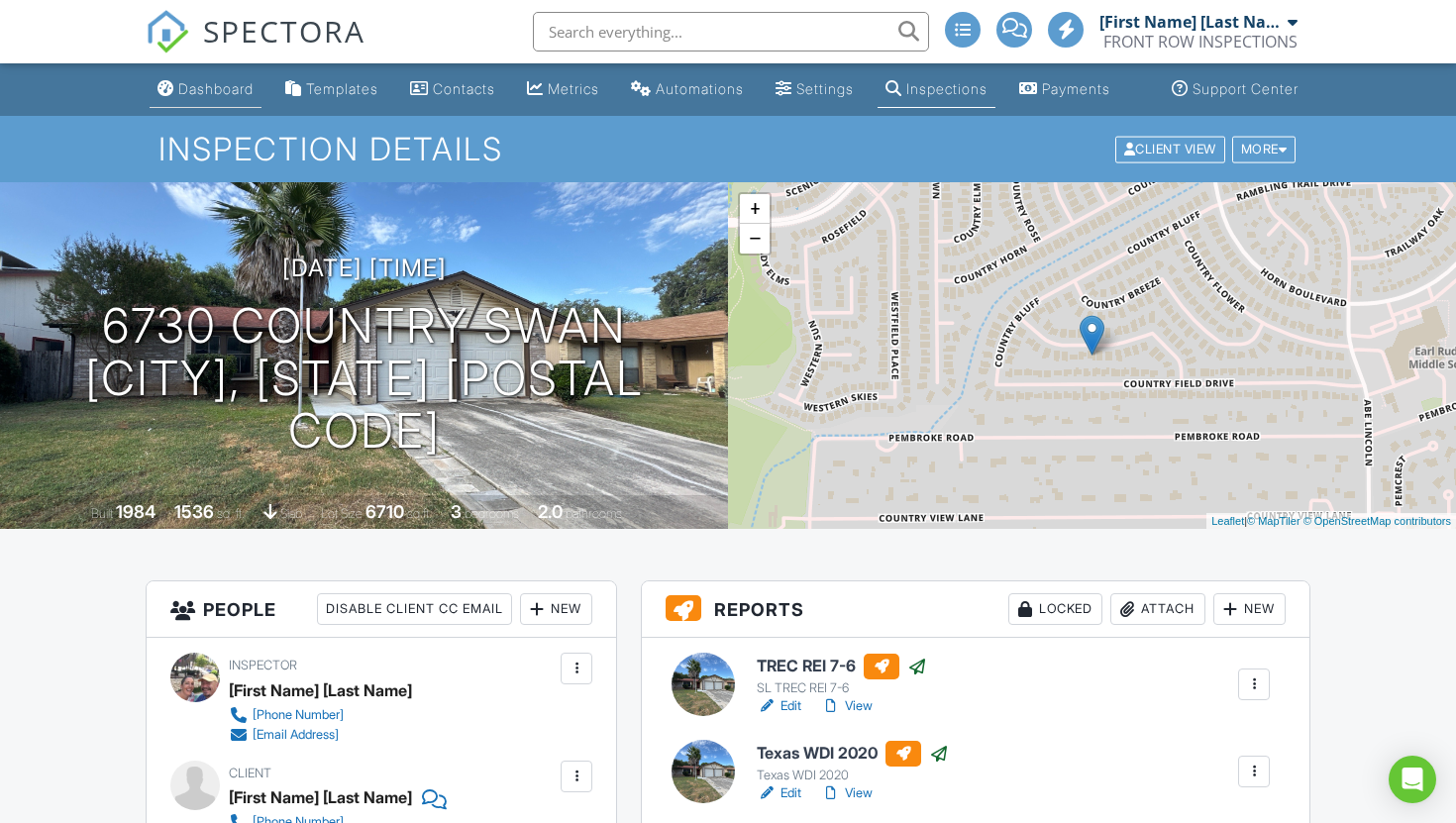 click on "Dashboard" at bounding box center [216, 88] 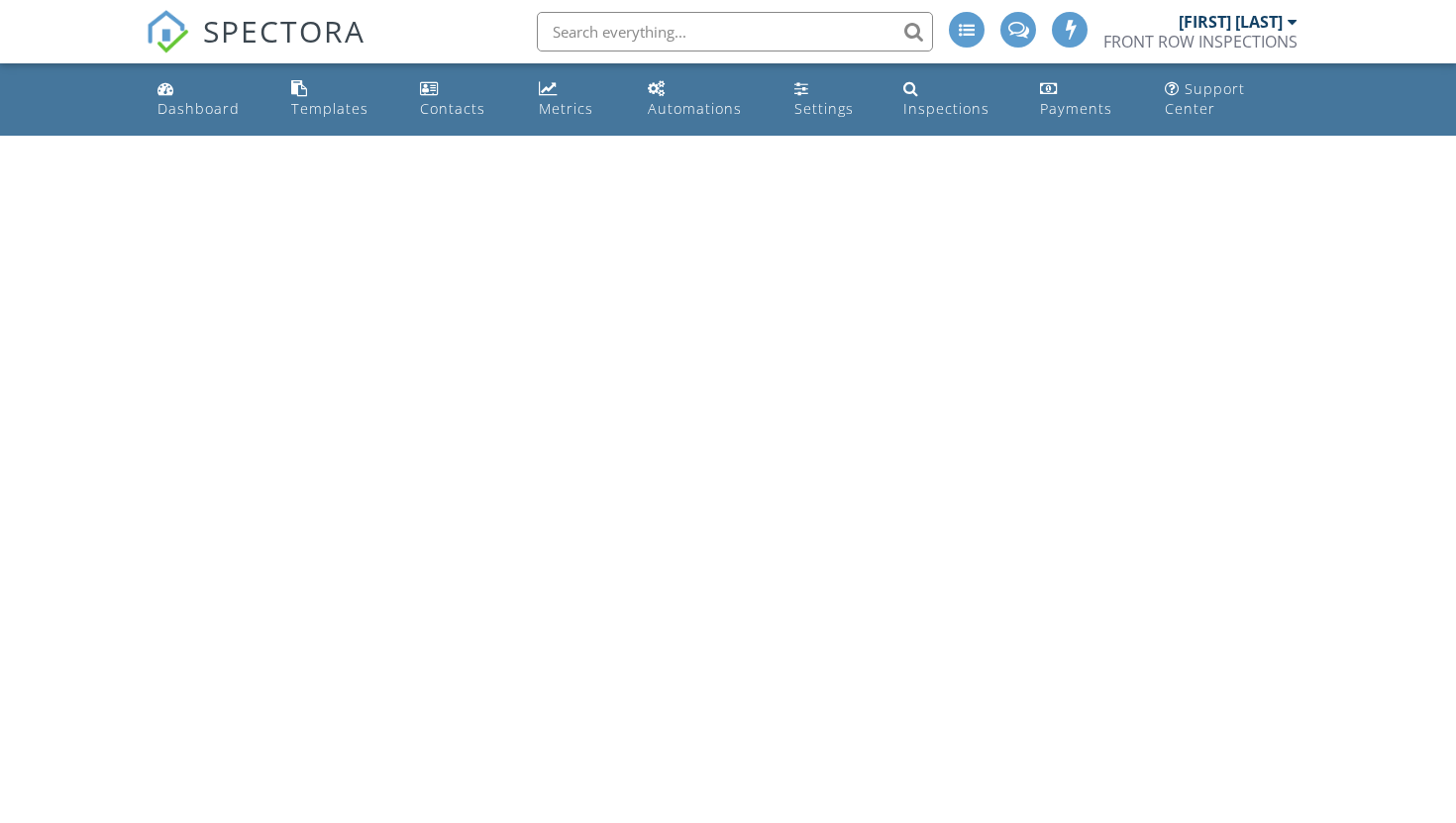 scroll, scrollTop: 0, scrollLeft: 0, axis: both 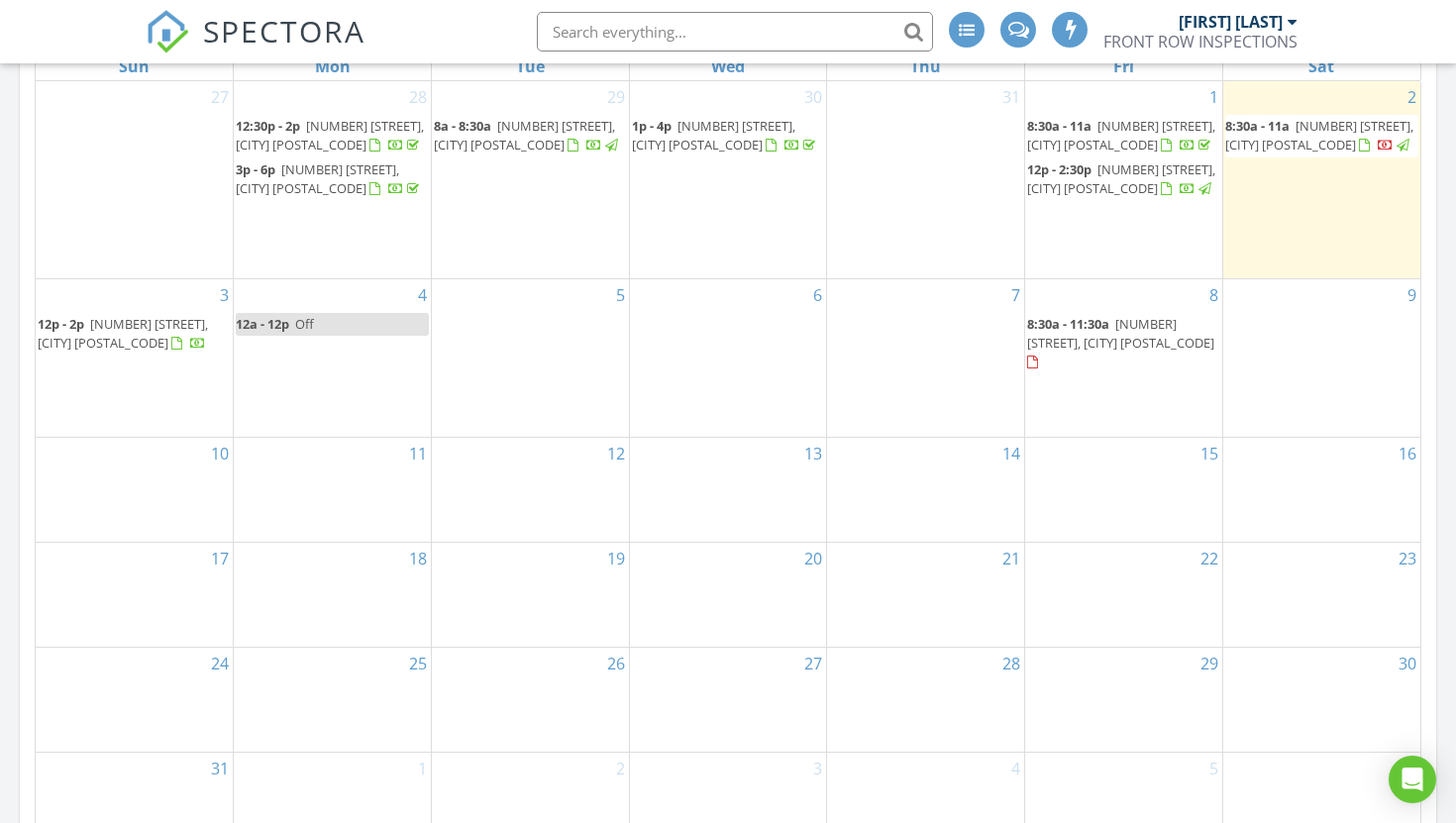 click on "5" at bounding box center (530, 358) 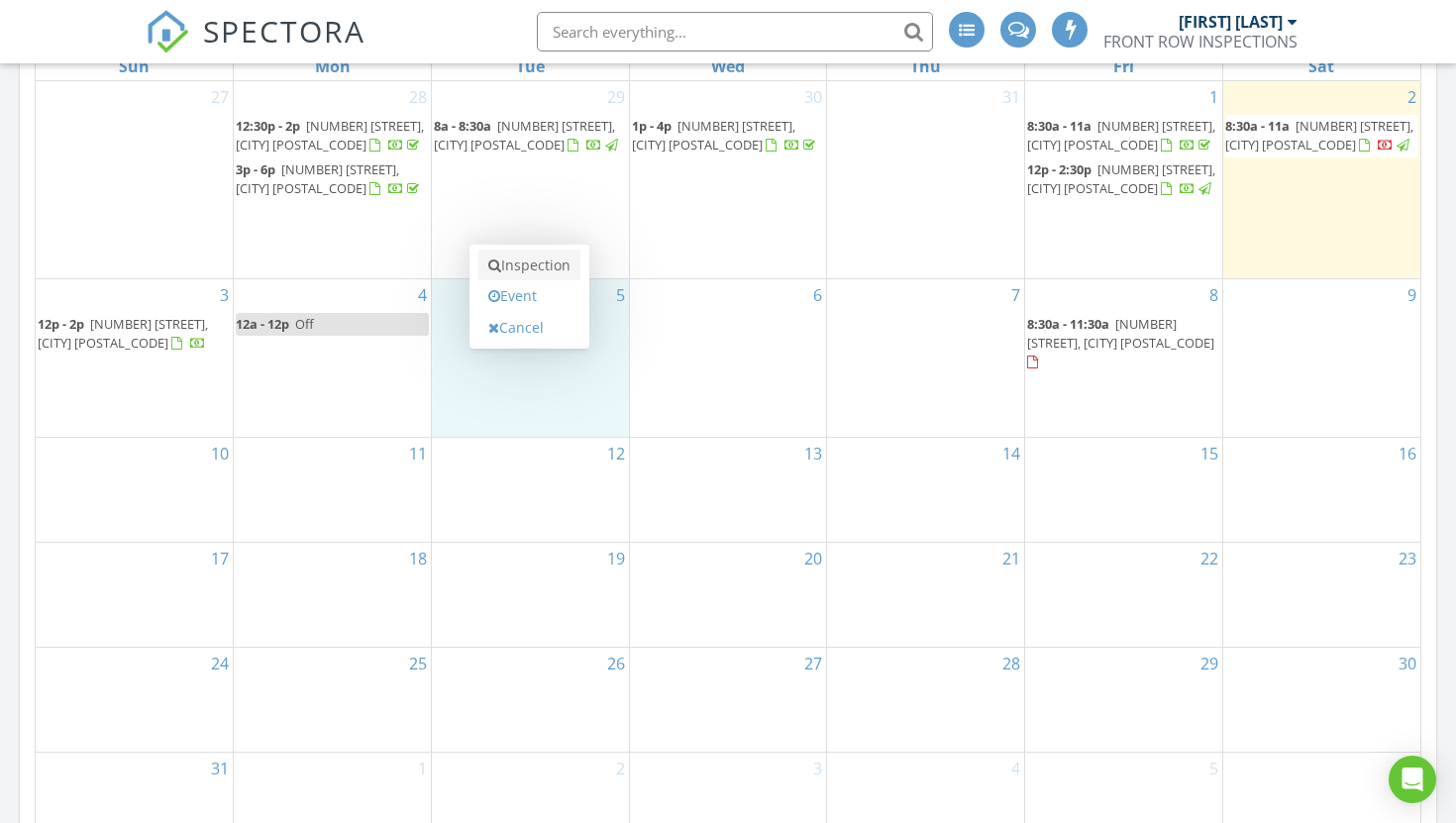 click on "Inspection" at bounding box center [529, 265] 